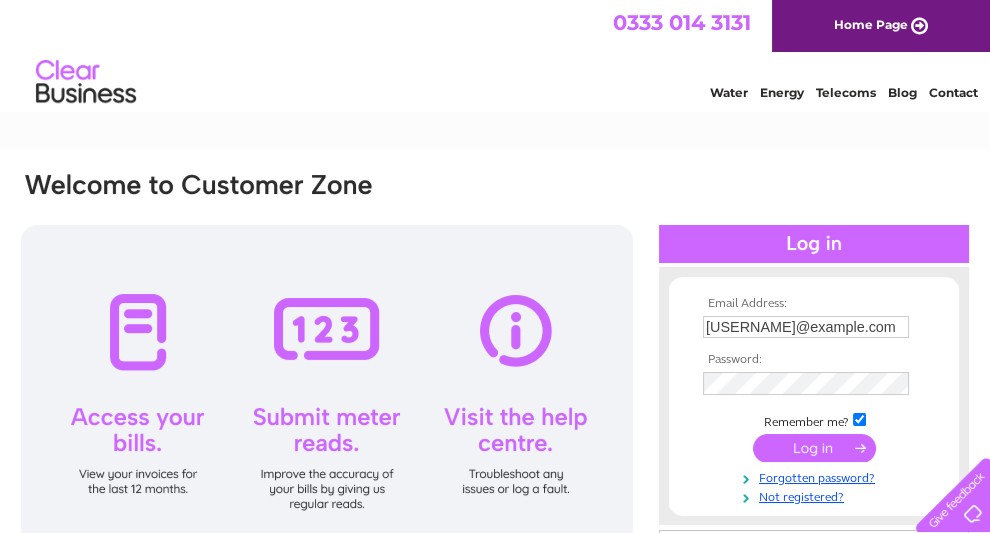 scroll, scrollTop: 0, scrollLeft: 0, axis: both 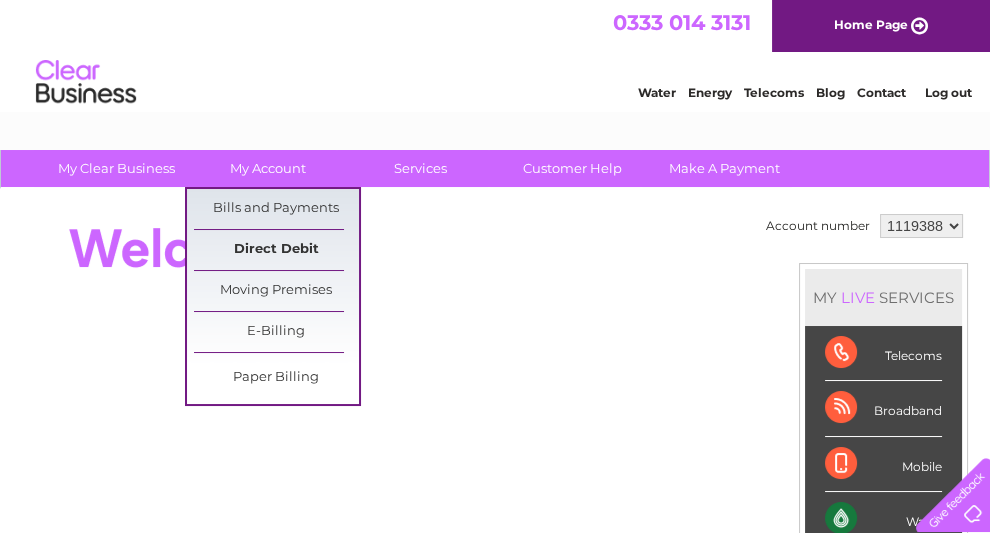click on "Direct Debit" at bounding box center (276, 250) 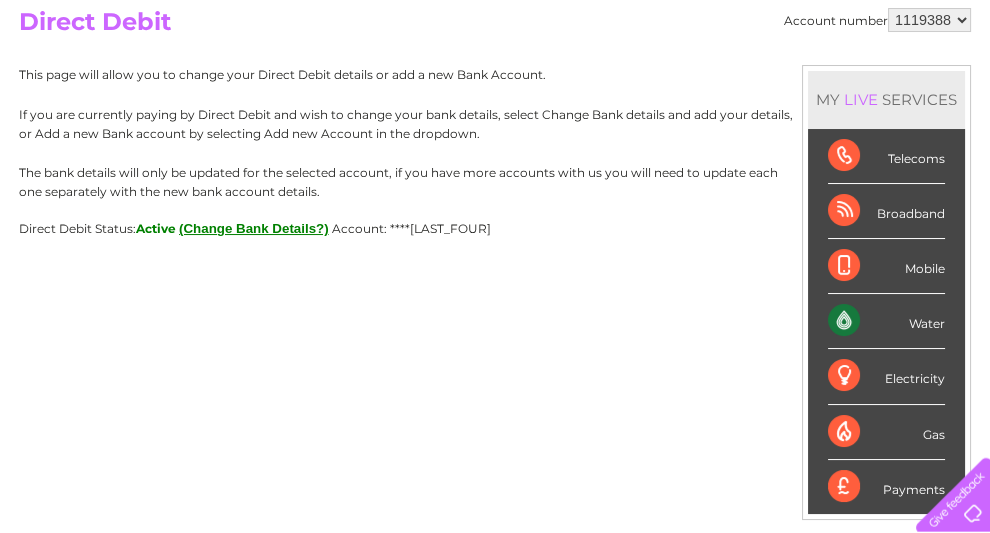 scroll, scrollTop: 239, scrollLeft: 0, axis: vertical 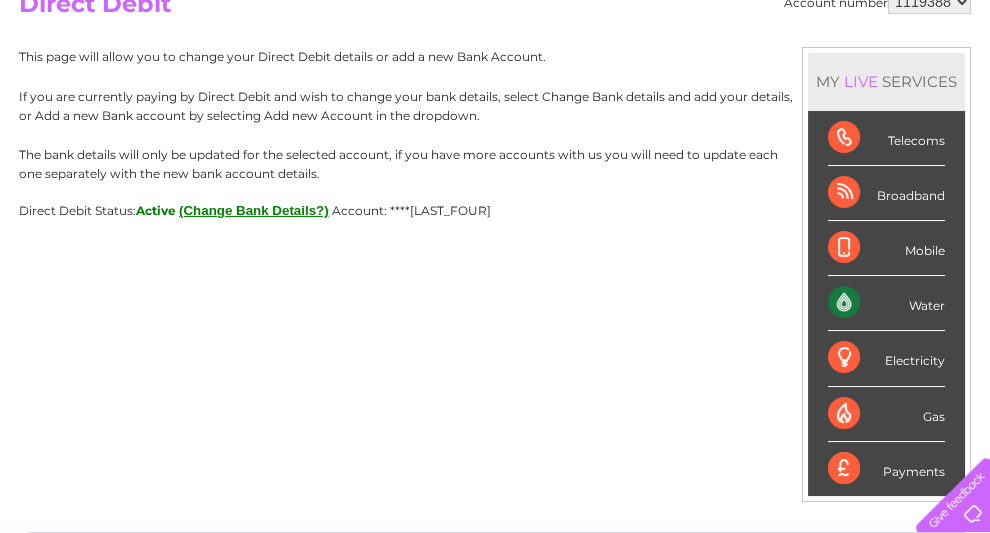 click on "(Change Bank Details?)" at bounding box center [254, 210] 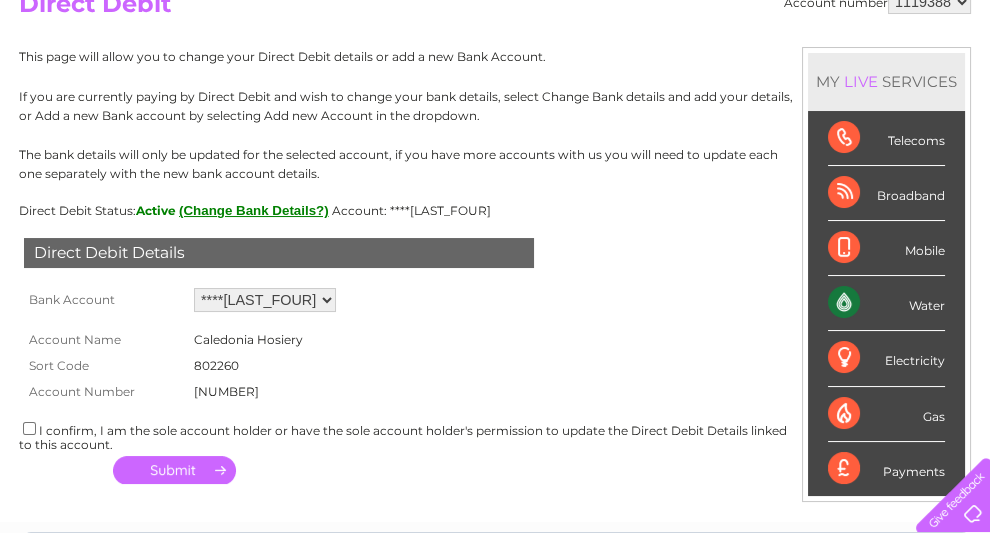 click on "Add new account
****0663" at bounding box center (265, 300) 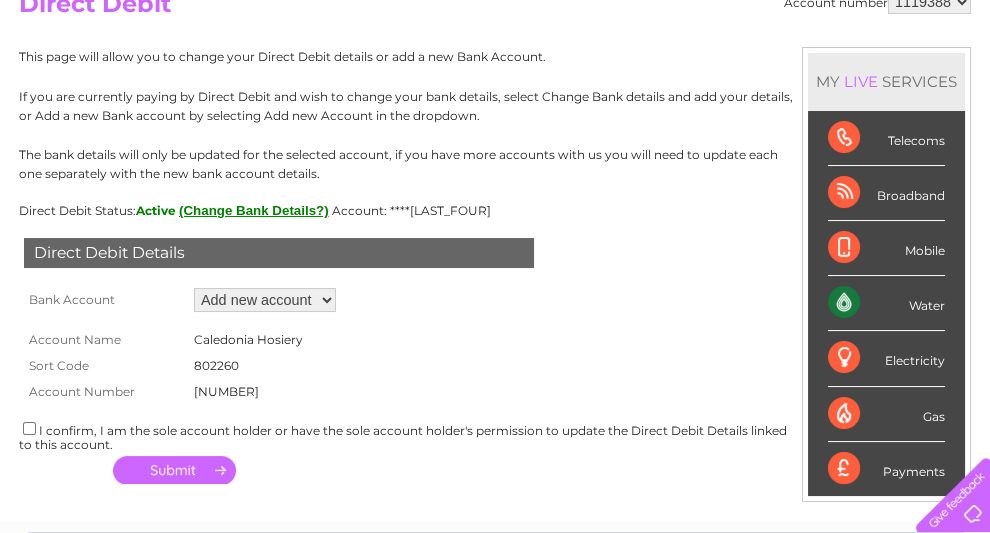 click on "Add new account" at bounding box center (0, 0) 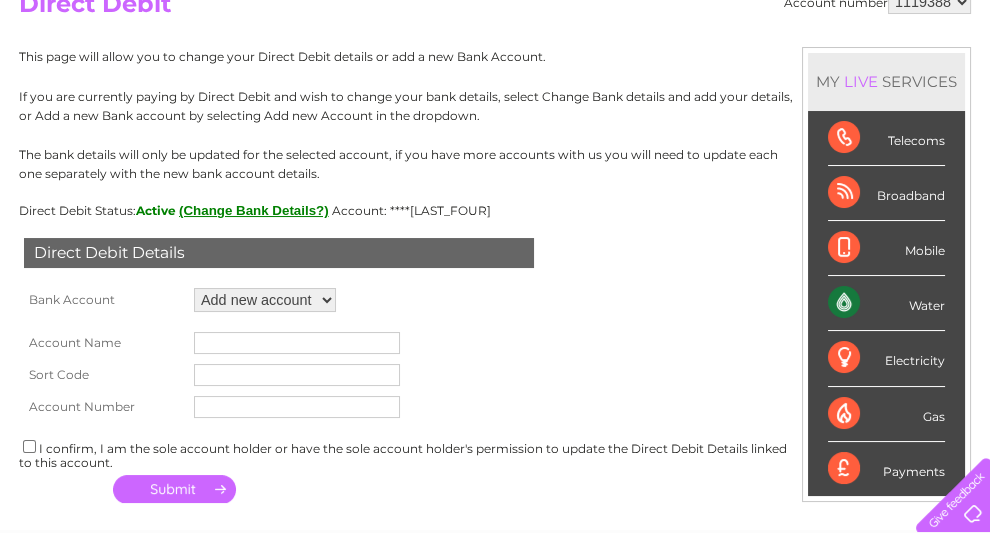 click at bounding box center (297, 343) 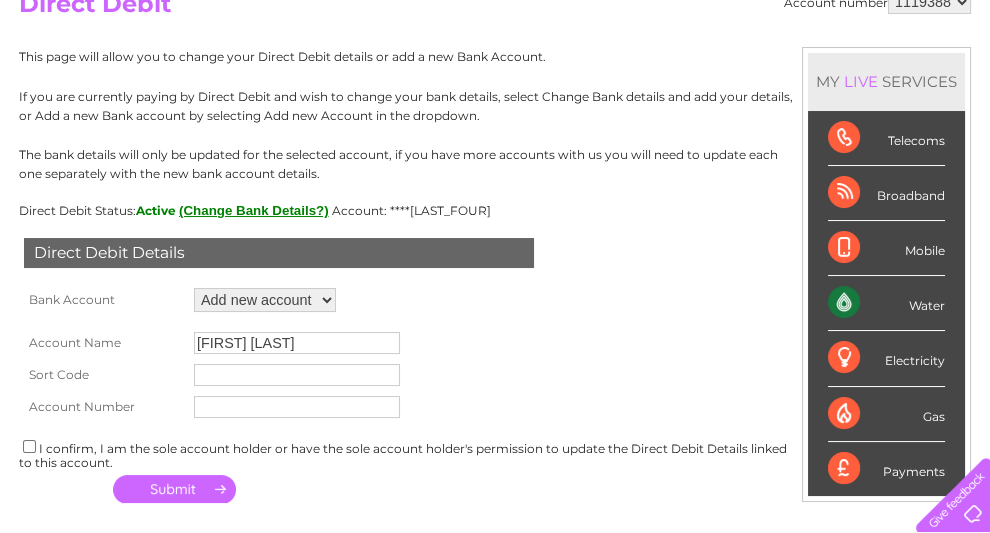 type on "Stephen Elton" 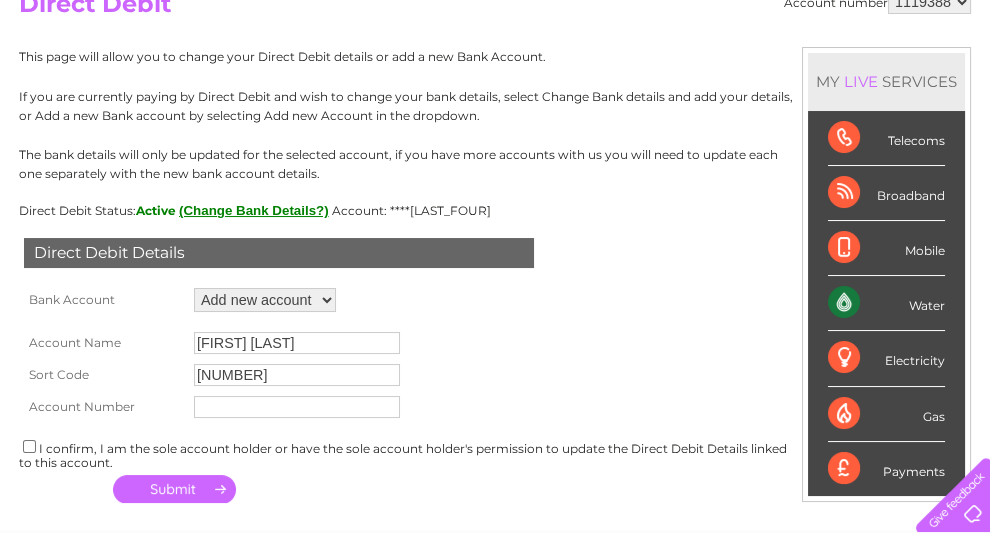 type on "831640" 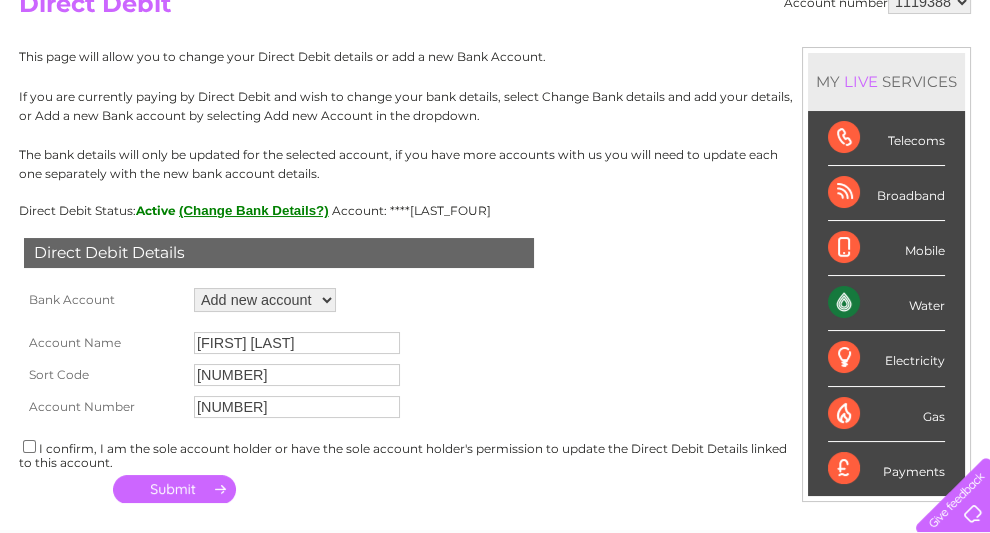 scroll, scrollTop: 359, scrollLeft: 0, axis: vertical 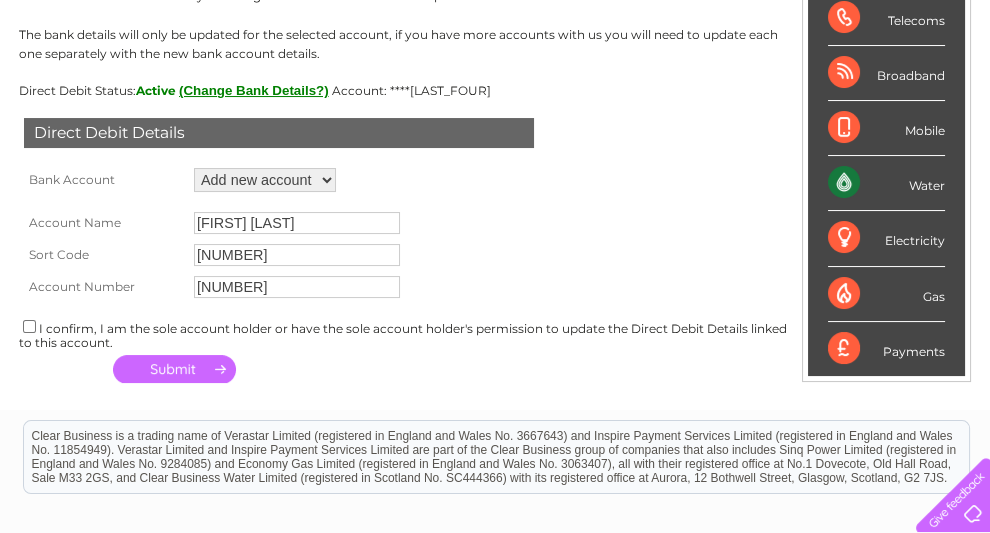type on "00234128" 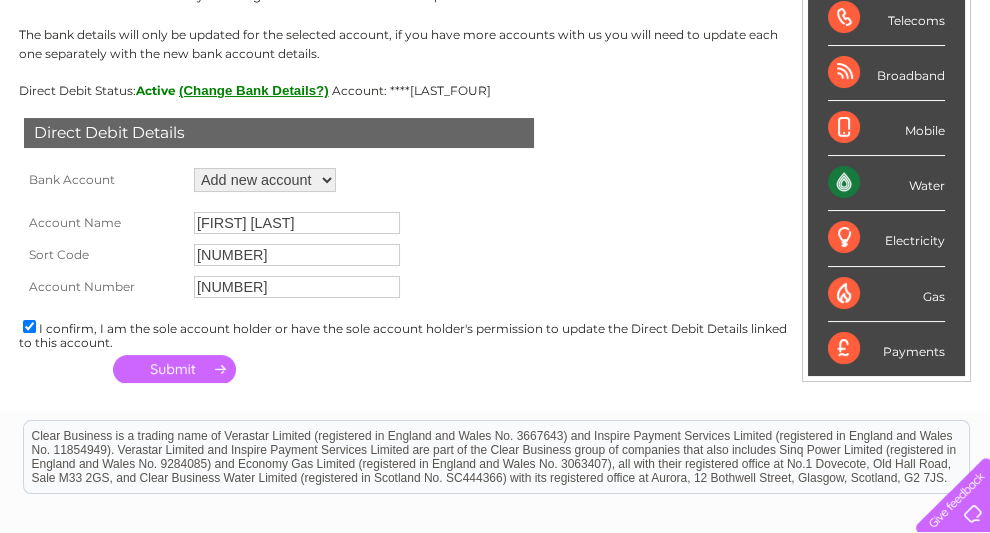 click at bounding box center (174, 369) 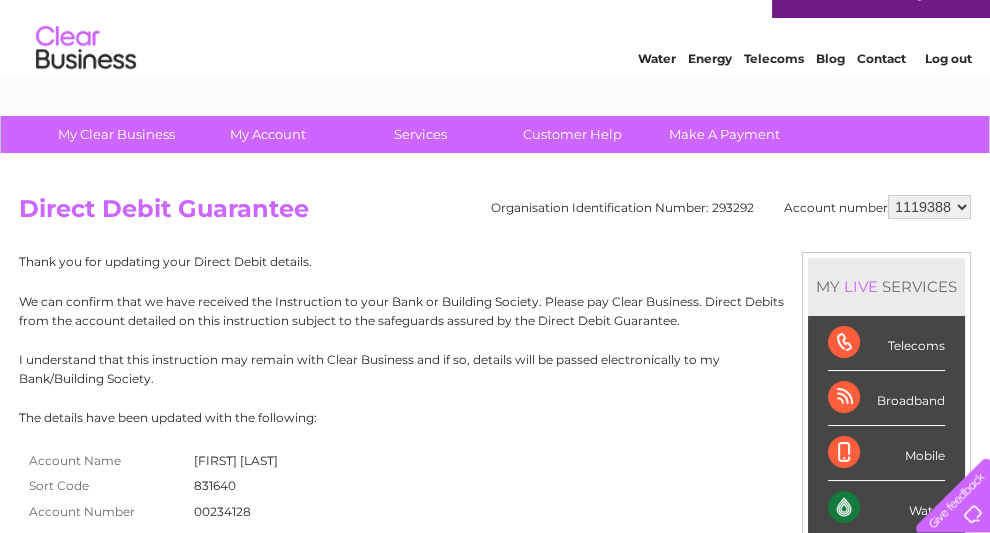 scroll, scrollTop: 0, scrollLeft: 0, axis: both 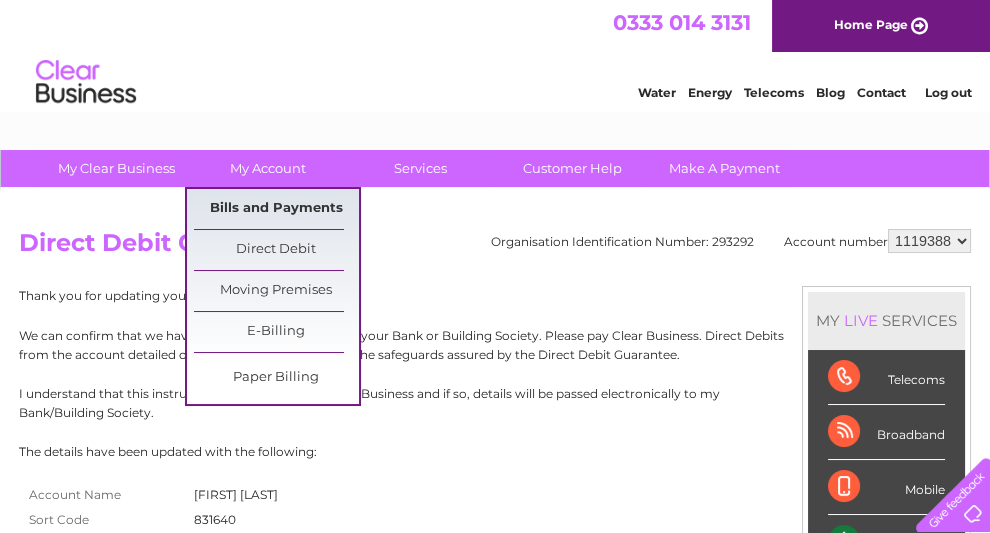 click on "Bills and Payments" at bounding box center [276, 209] 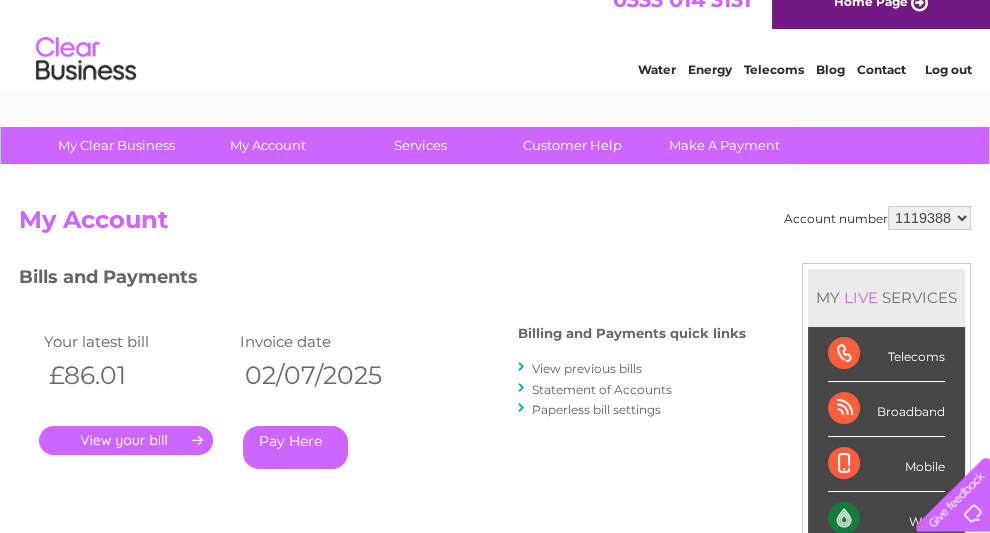 scroll, scrollTop: 119, scrollLeft: 0, axis: vertical 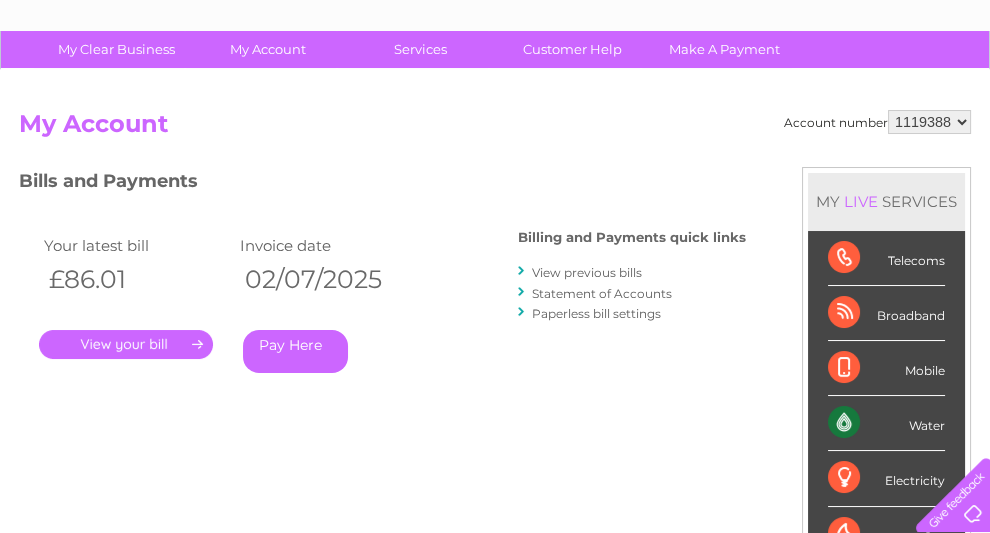 click on "." at bounding box center [126, 344] 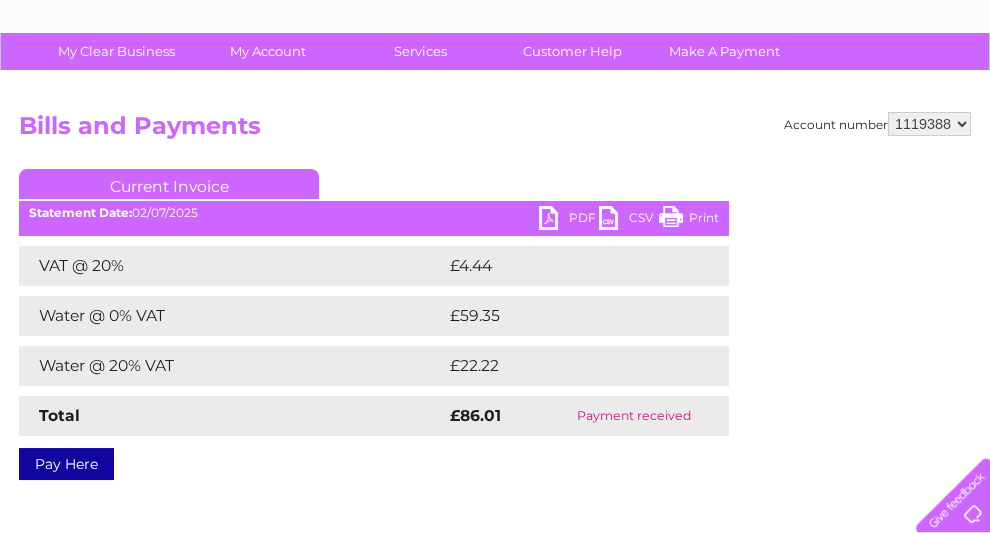 scroll, scrollTop: 0, scrollLeft: 0, axis: both 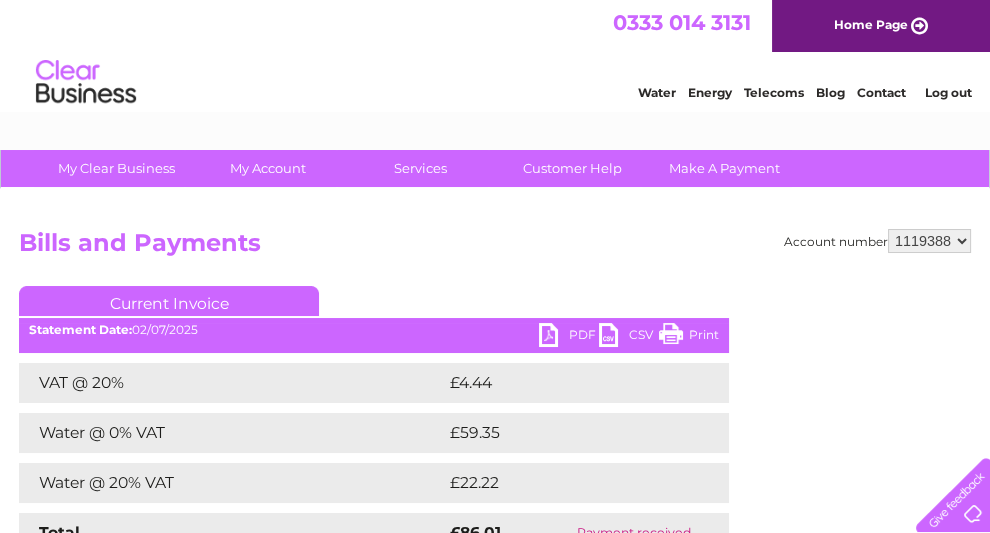 click on "PDF" at bounding box center [569, 337] 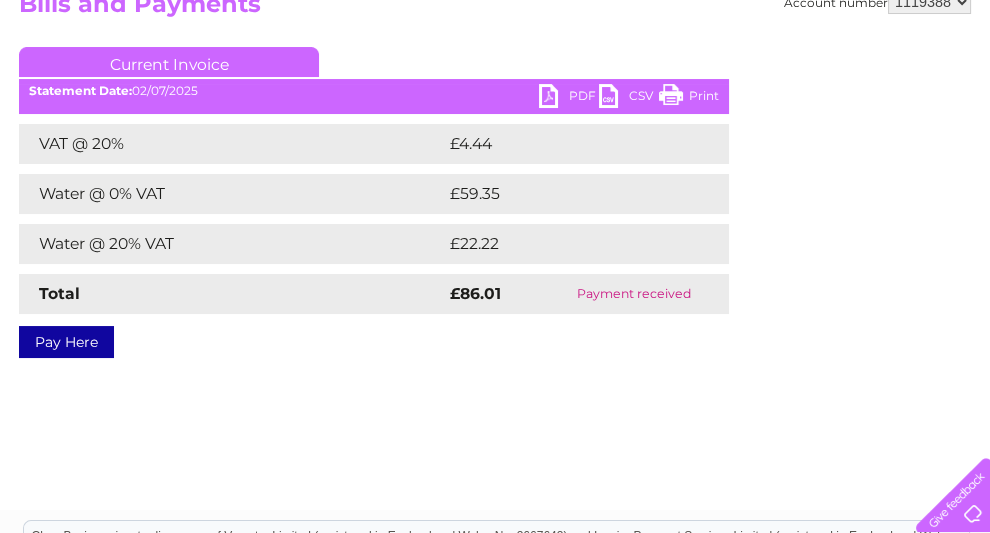 scroll, scrollTop: 0, scrollLeft: 0, axis: both 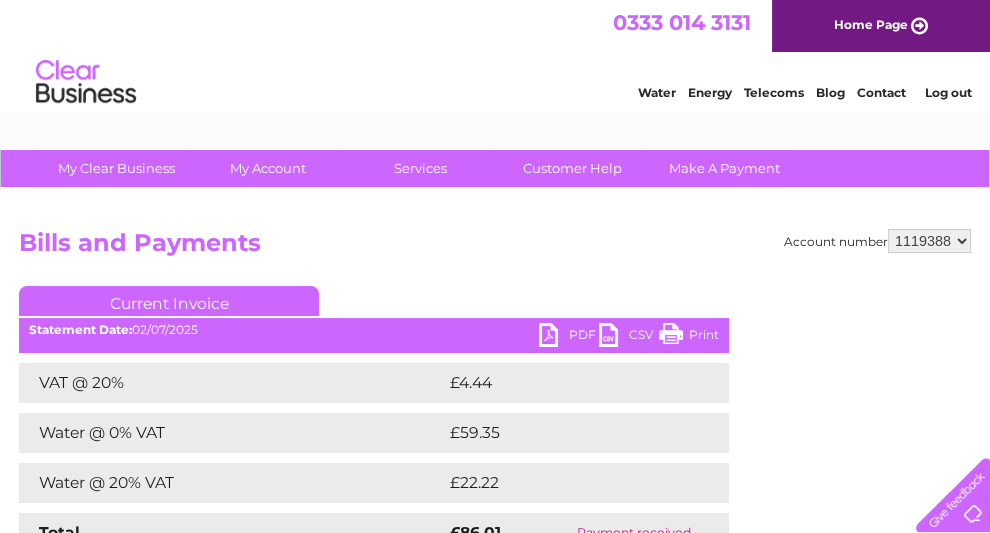 click on "Log out" at bounding box center (947, 92) 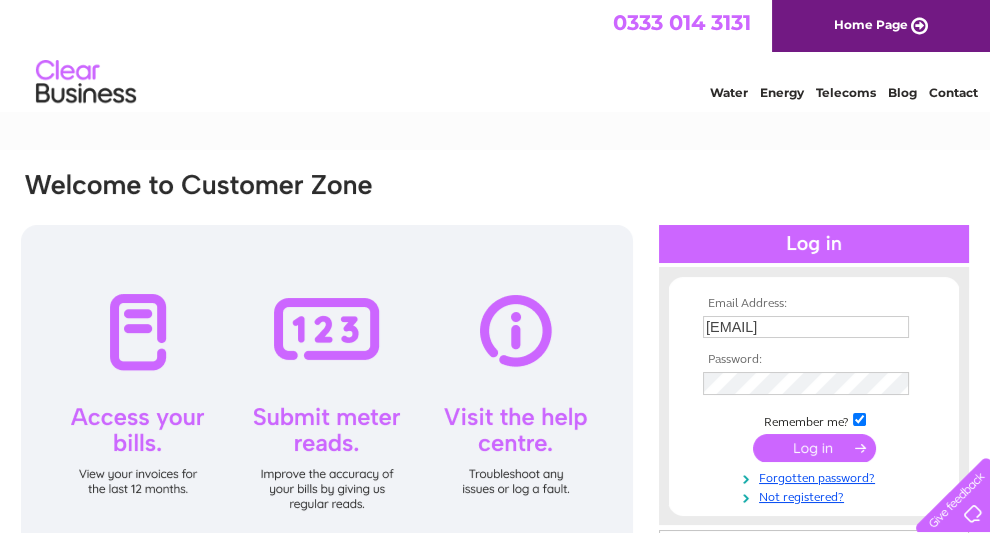 scroll, scrollTop: 0, scrollLeft: 0, axis: both 